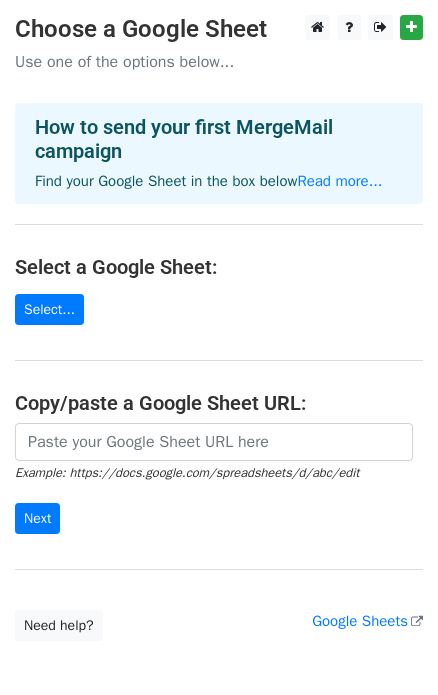 scroll, scrollTop: 0, scrollLeft: 0, axis: both 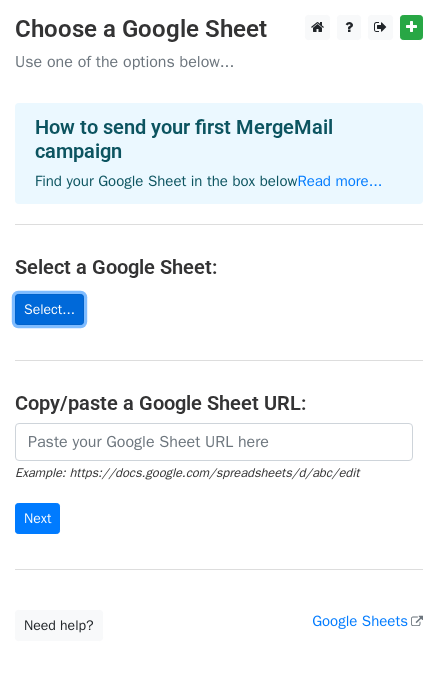 click on "Select..." at bounding box center [49, 309] 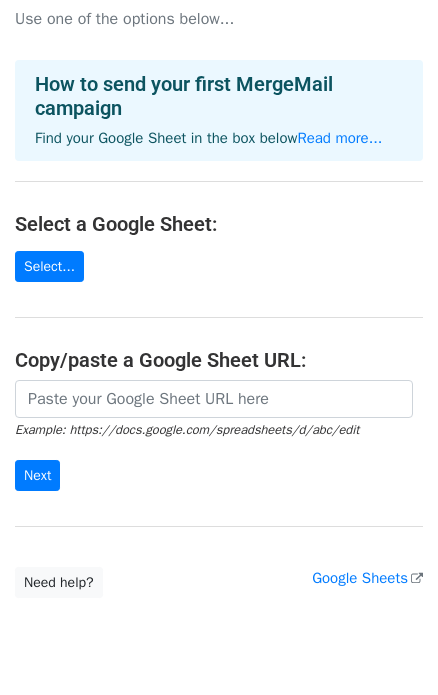 scroll, scrollTop: 60, scrollLeft: 0, axis: vertical 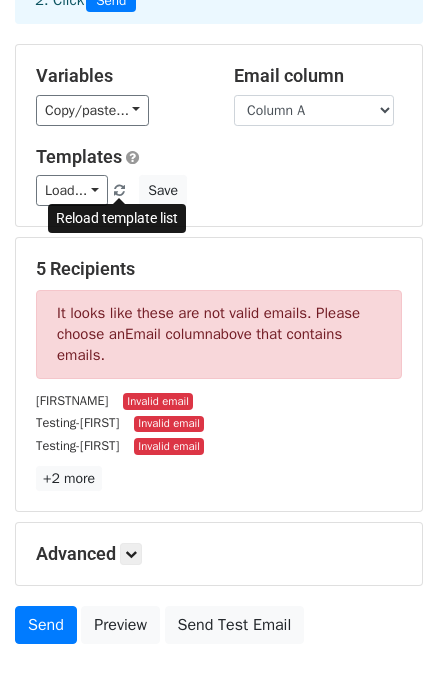 click at bounding box center (119, 191) 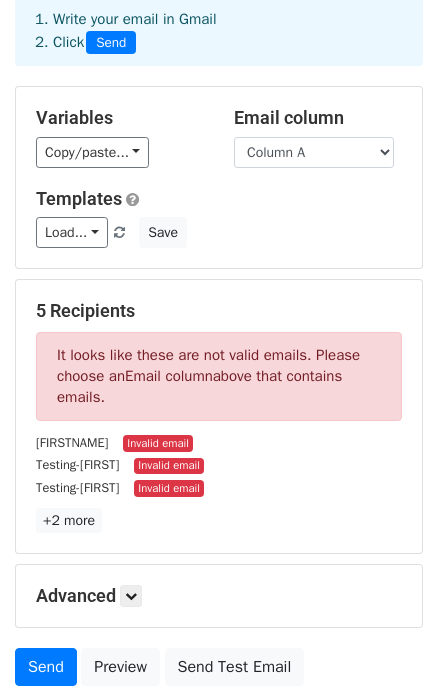 scroll, scrollTop: 0, scrollLeft: 0, axis: both 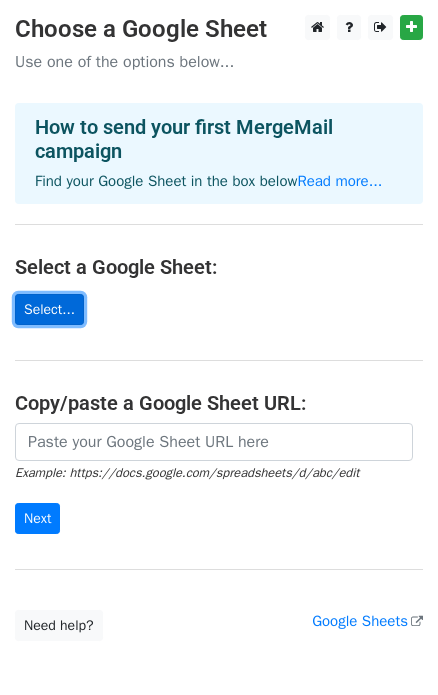 click on "Select..." at bounding box center [49, 309] 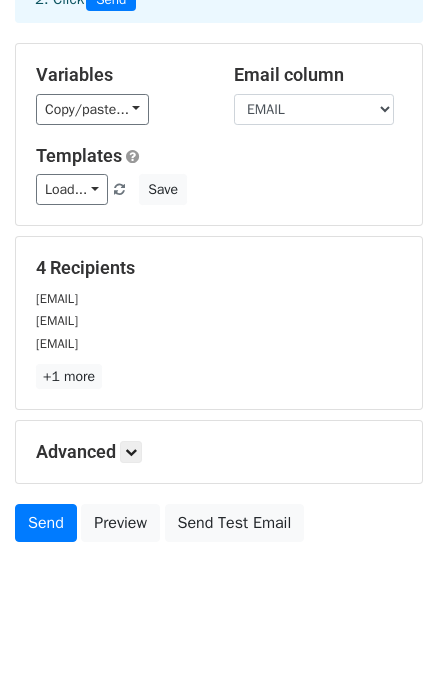 scroll, scrollTop: 160, scrollLeft: 0, axis: vertical 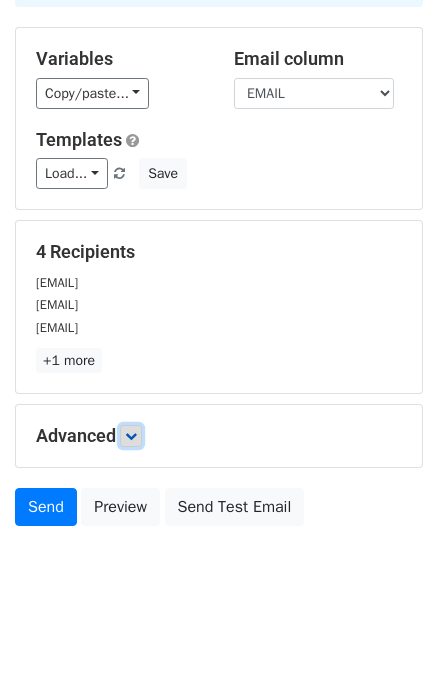 click at bounding box center (131, 436) 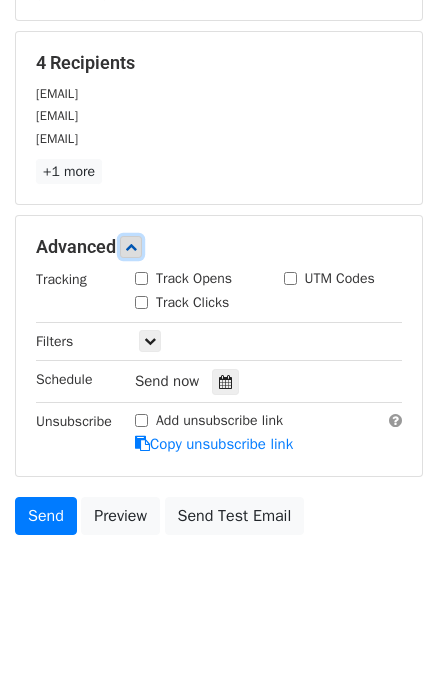 scroll, scrollTop: 356, scrollLeft: 0, axis: vertical 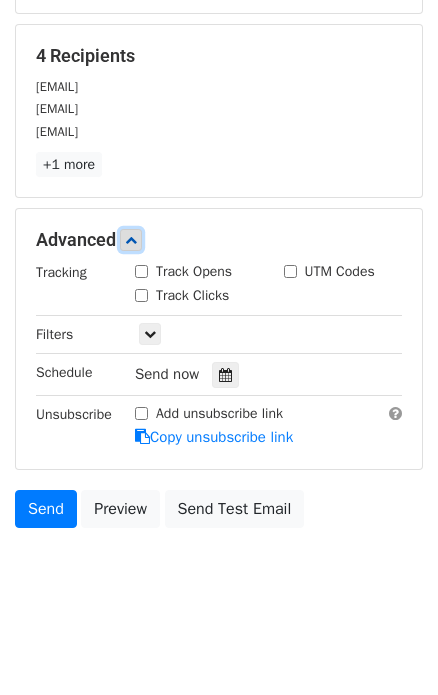 click at bounding box center [131, 240] 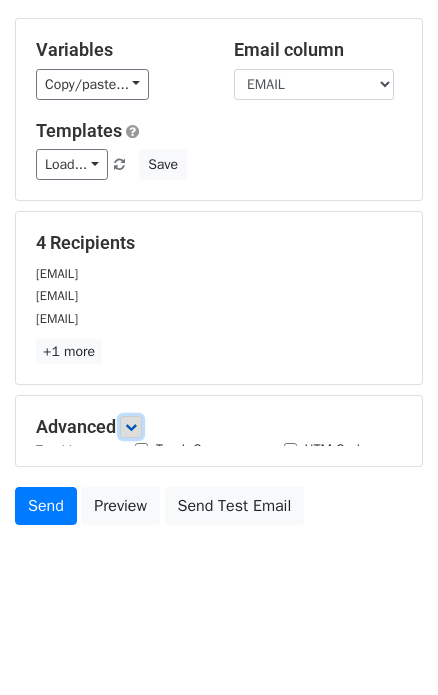 scroll, scrollTop: 160, scrollLeft: 0, axis: vertical 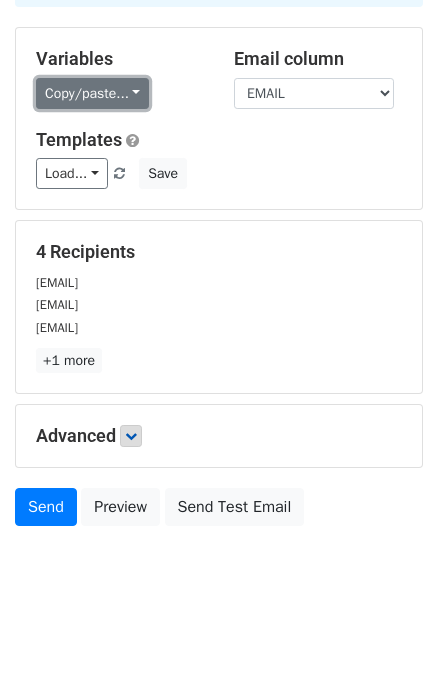 click on "Copy/paste..." at bounding box center (92, 93) 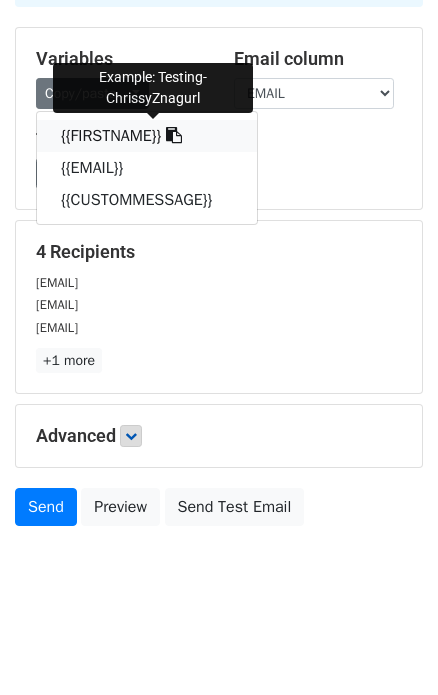 click on "{{FIRSTNAME}}" at bounding box center [147, 136] 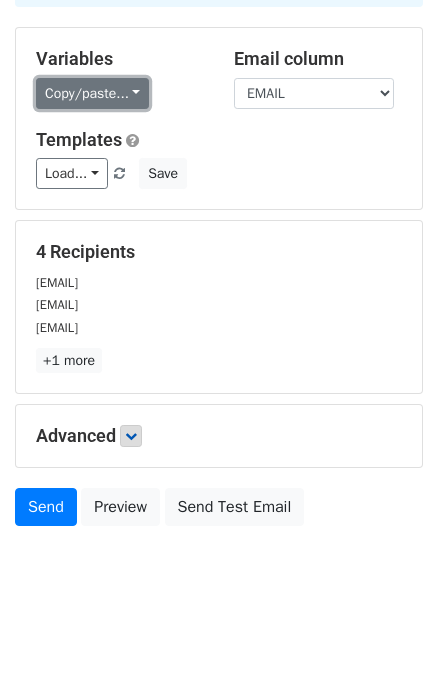 click on "Copy/paste..." at bounding box center [92, 93] 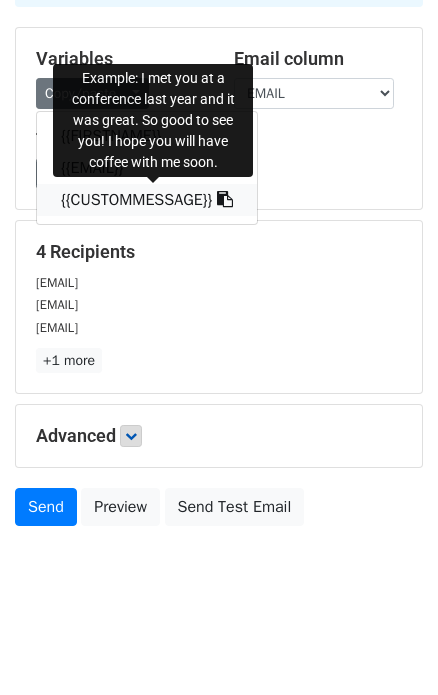 click on "{{CUSTOMMESSAGE}}" at bounding box center [147, 200] 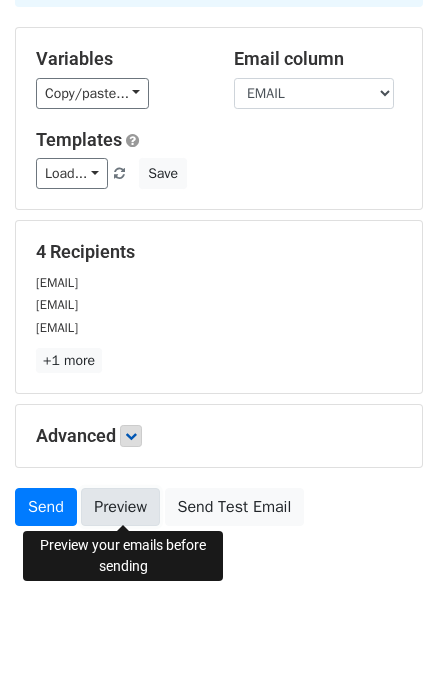 click on "Preview" at bounding box center (120, 507) 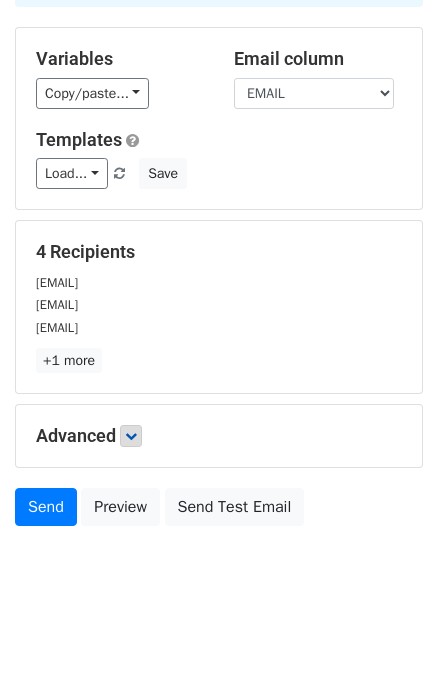 click on "New Campaign
Daily emails left: 50
Google Sheet:
BELAY - mail merge test
1. Write your email in Gmail
2. Click
Send
Variables
Copy/paste...
{{FIRSTNAME}}
{{EMAIL}}
{{CUSTOMMESSAGE}}
Email column
FIRSTNAME
EMAIL
CUSTOMMESSAGE
Templates
Load...
No templates saved
Save
4 Recipients
znagurl@gmail.com
belaychrissy@gmail.com
zoekosmeo@gmail.com
+1 more
4 Recipients
×
znagurl@gmail.com
belaychrissy@gmail.com
zoekosmeo@gmail.com
chrissyhgordon@gmail.com
Close
Advanced
Tracking
Track Opens
UTM Codes
Track Clicks
Filters
Only include spreadsheet rows that match the following filters:
Schedule
Send now" at bounding box center (219, 235) 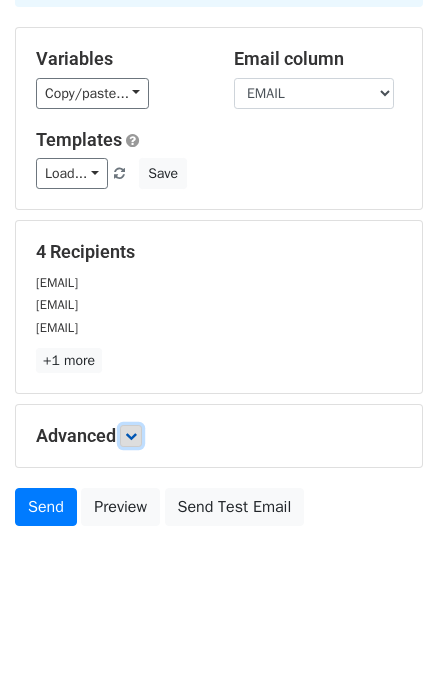 click at bounding box center (131, 436) 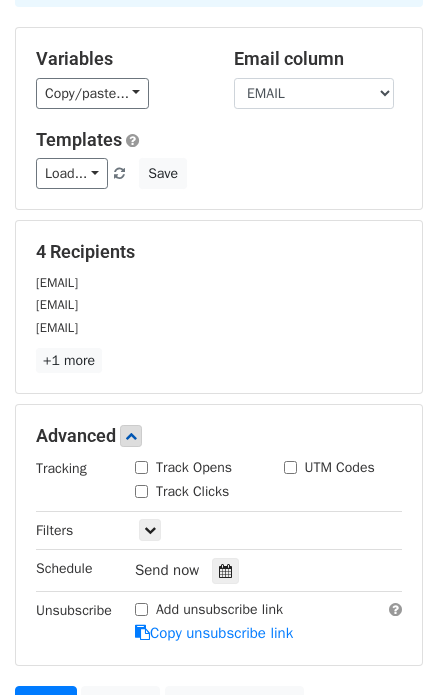 click on "Track Opens" at bounding box center [141, 467] 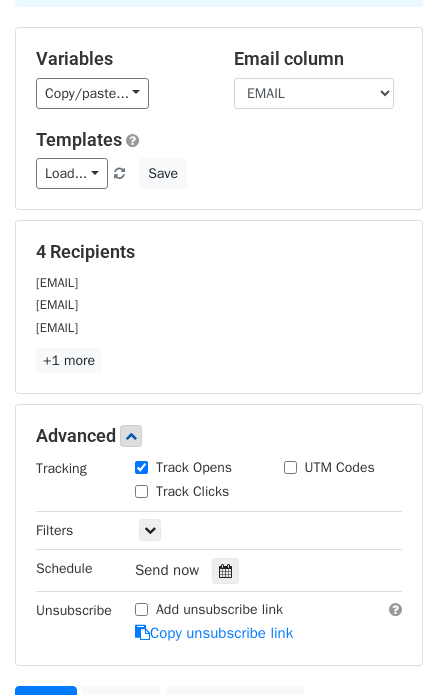 click on "Track Clicks" at bounding box center (141, 491) 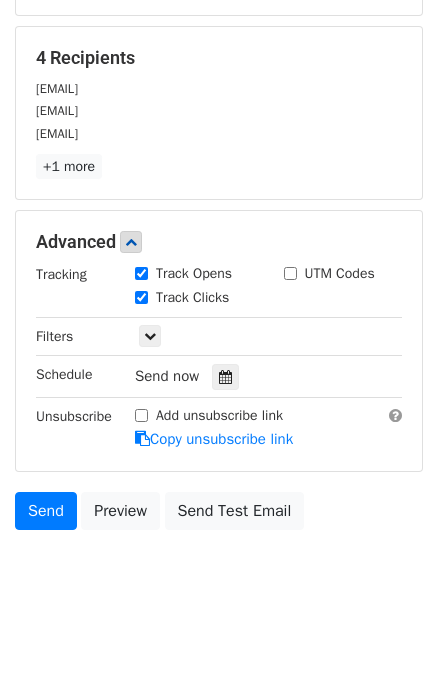 scroll, scrollTop: 356, scrollLeft: 0, axis: vertical 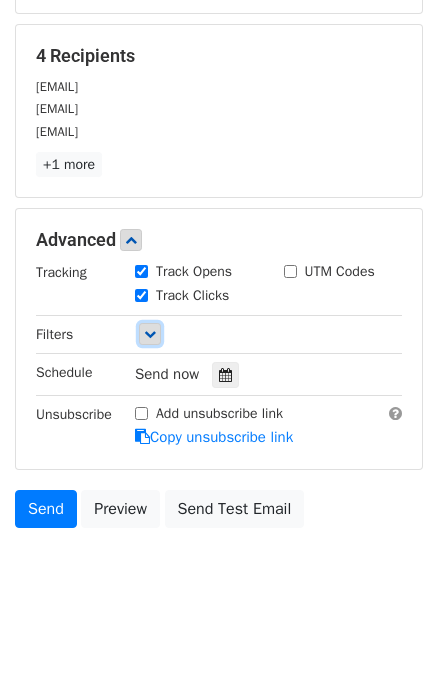 click at bounding box center (150, 334) 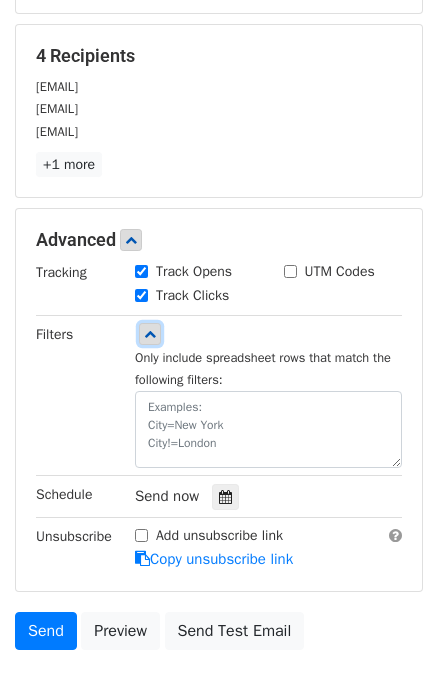 click at bounding box center (150, 334) 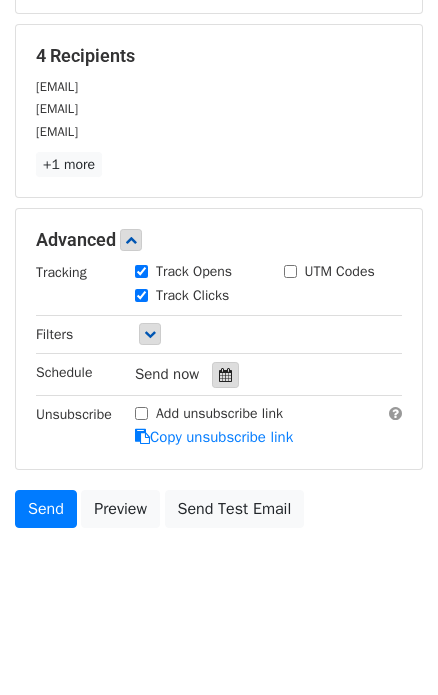 click at bounding box center (225, 375) 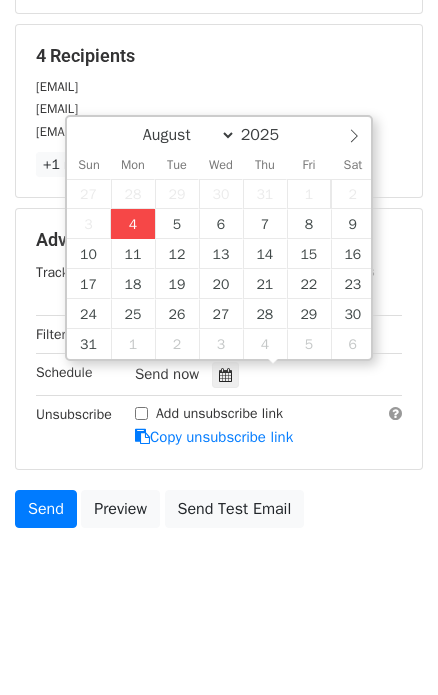 type on "2025-08-04 12:00" 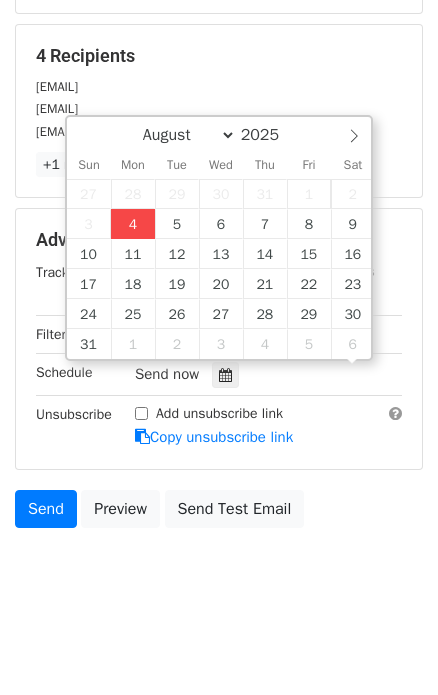 scroll, scrollTop: 0, scrollLeft: 0, axis: both 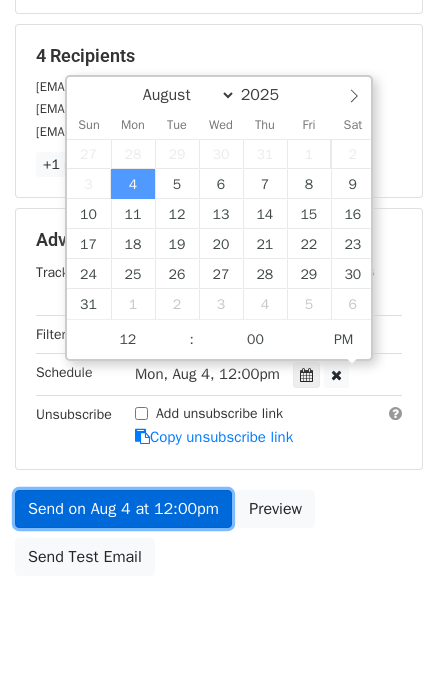 click on "Send on Aug 4 at 12:00pm" at bounding box center (123, 509) 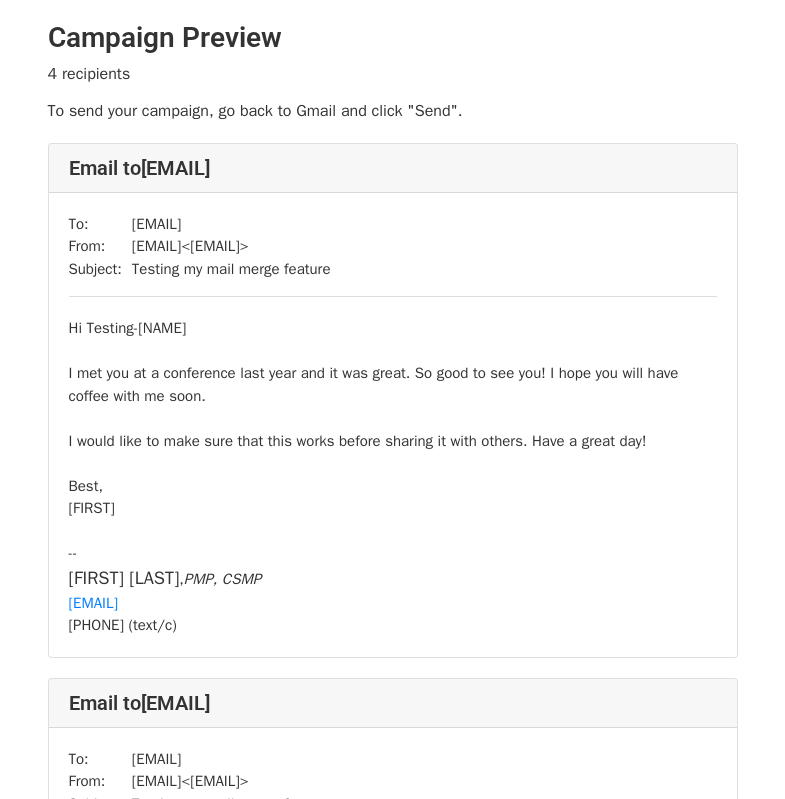 scroll, scrollTop: 0, scrollLeft: 0, axis: both 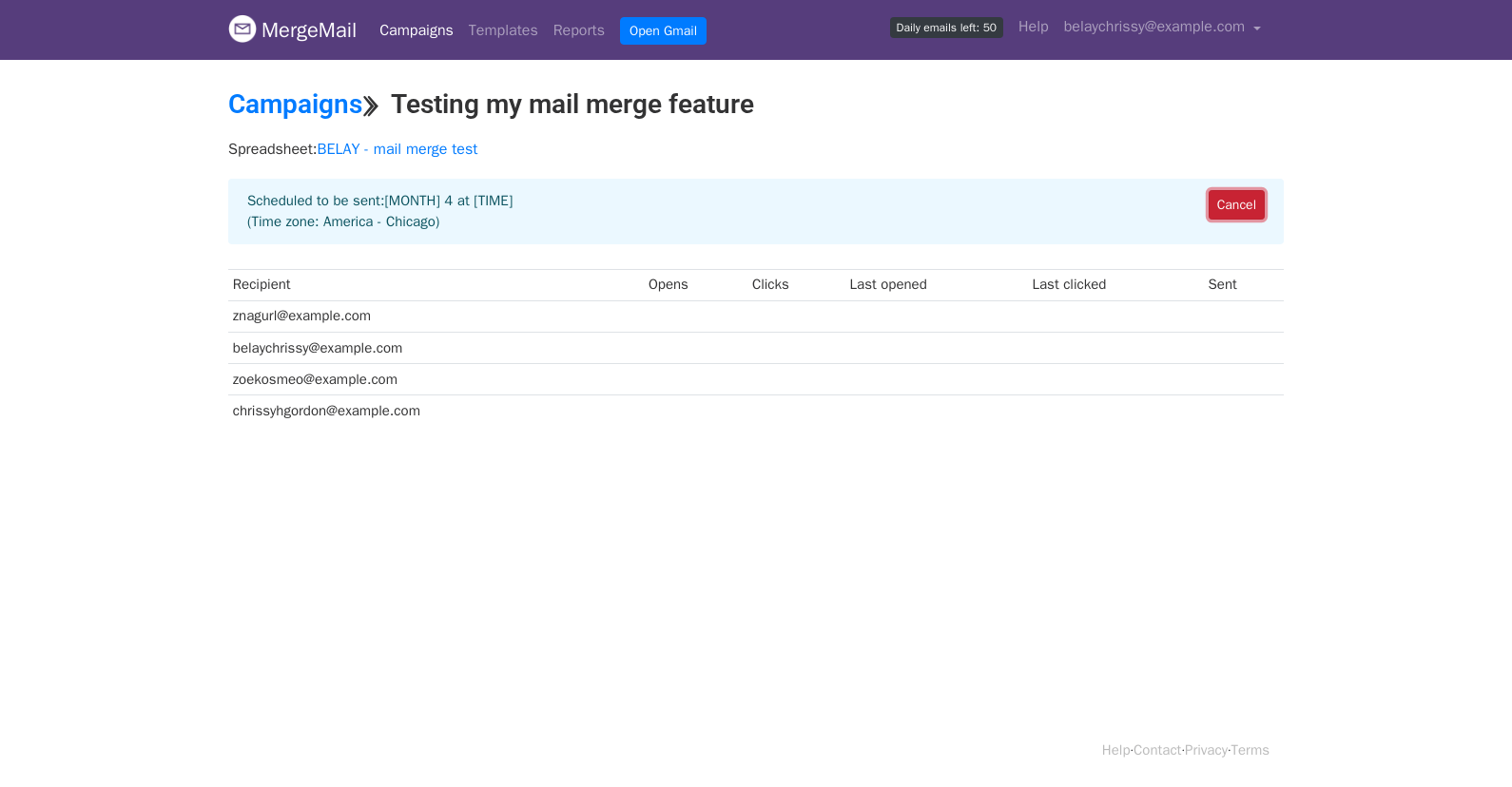 click on "Cancel" at bounding box center [1236, 204] 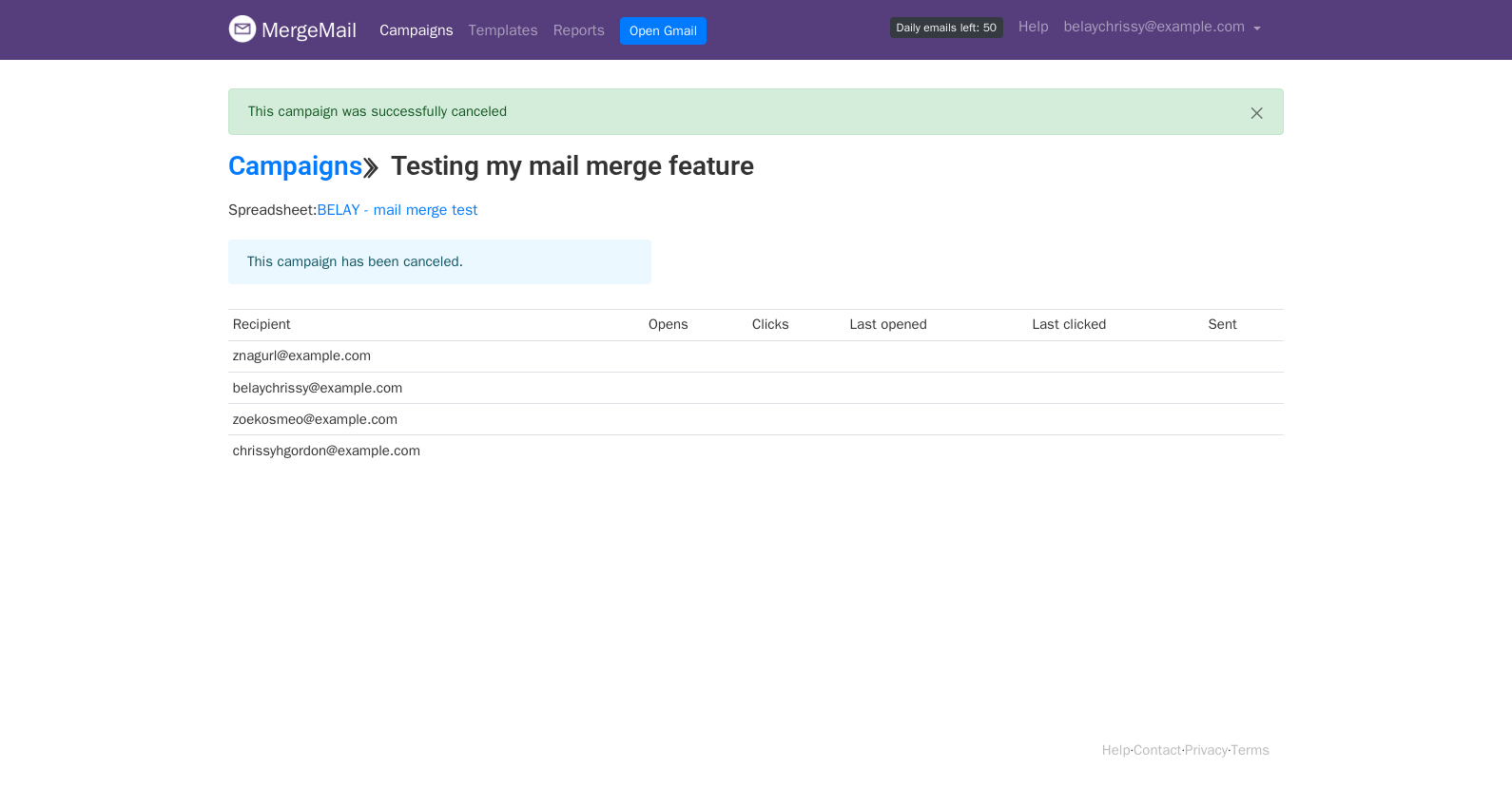 scroll, scrollTop: 0, scrollLeft: 0, axis: both 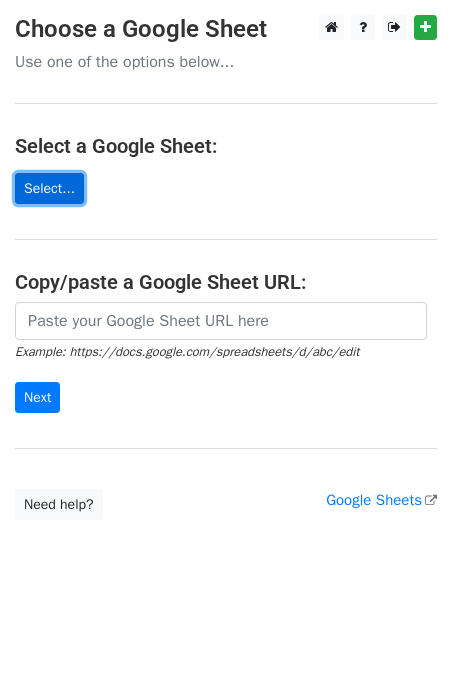 click on "Select..." at bounding box center (49, 188) 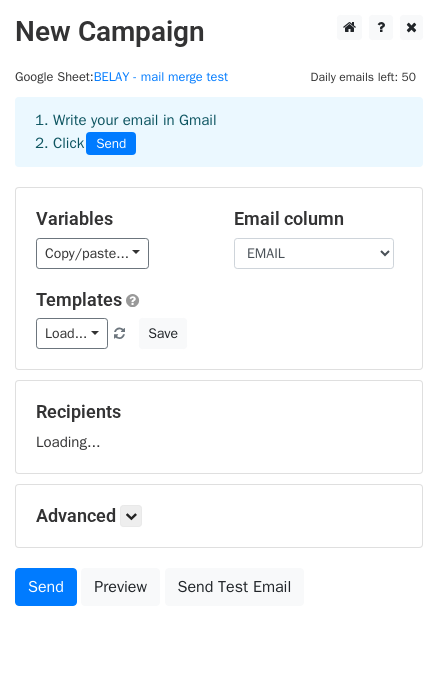 scroll, scrollTop: 0, scrollLeft: 0, axis: both 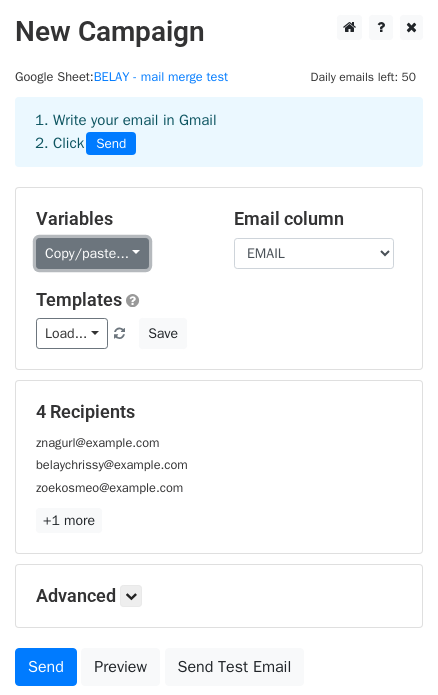 click on "Copy/paste..." at bounding box center (92, 253) 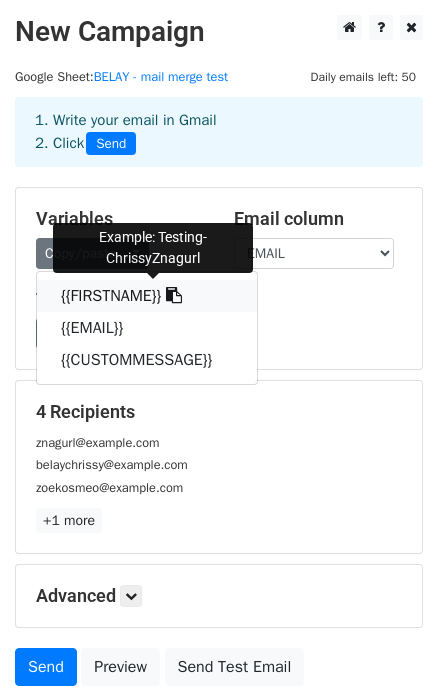 click on "{{FIRSTNAME}}" at bounding box center (147, 296) 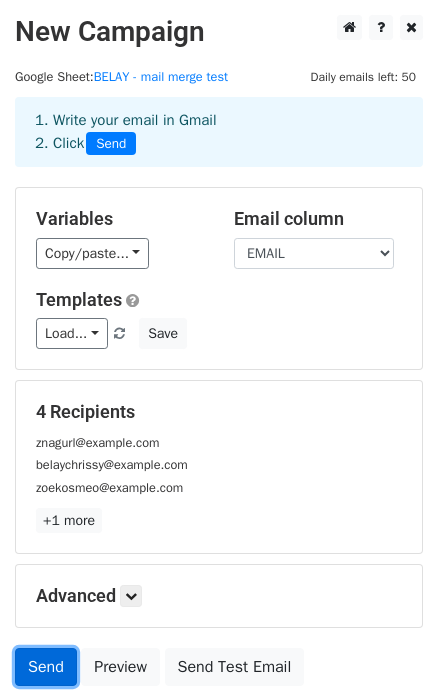 click on "Send" at bounding box center (46, 667) 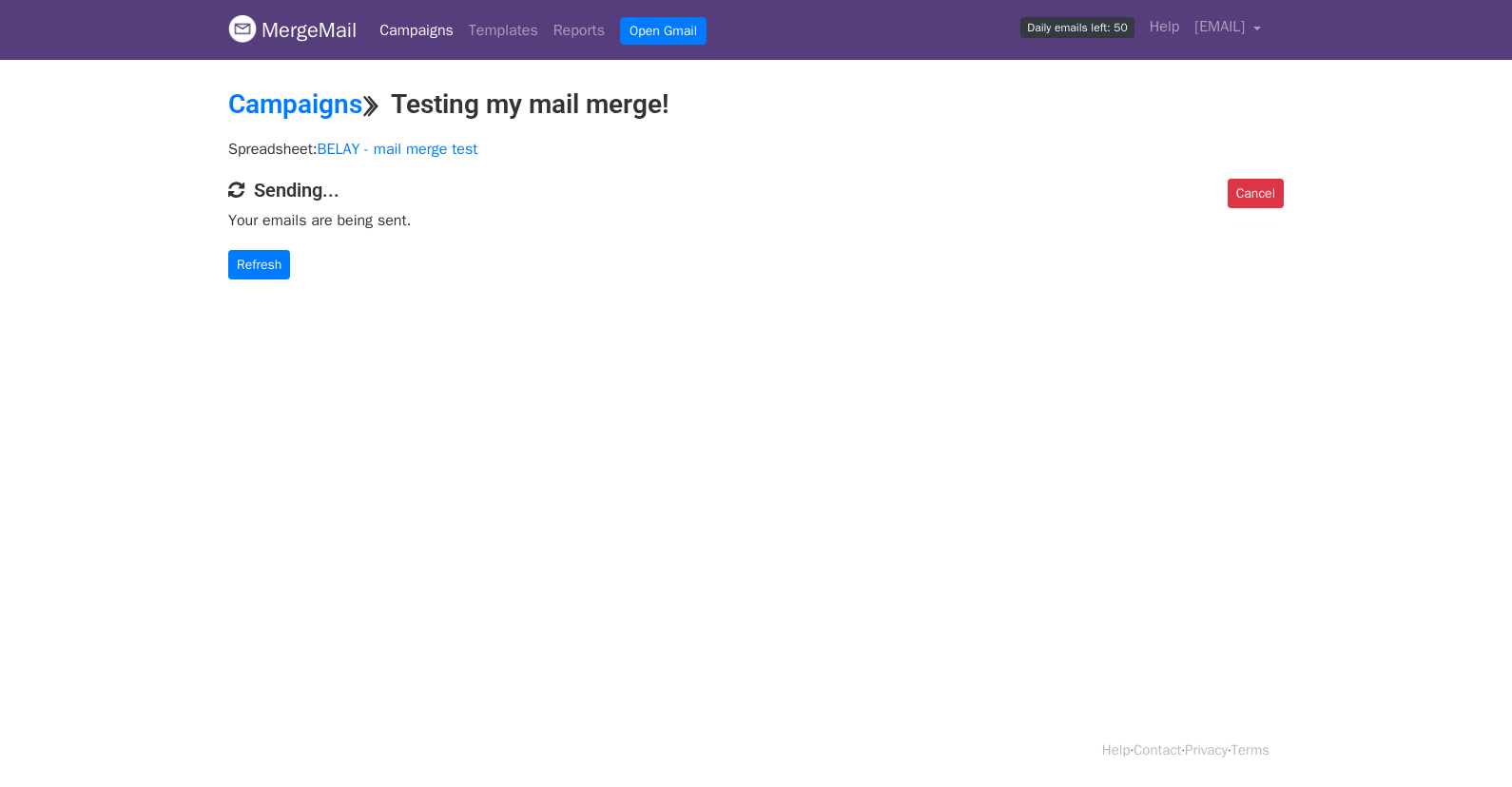 scroll, scrollTop: 0, scrollLeft: 0, axis: both 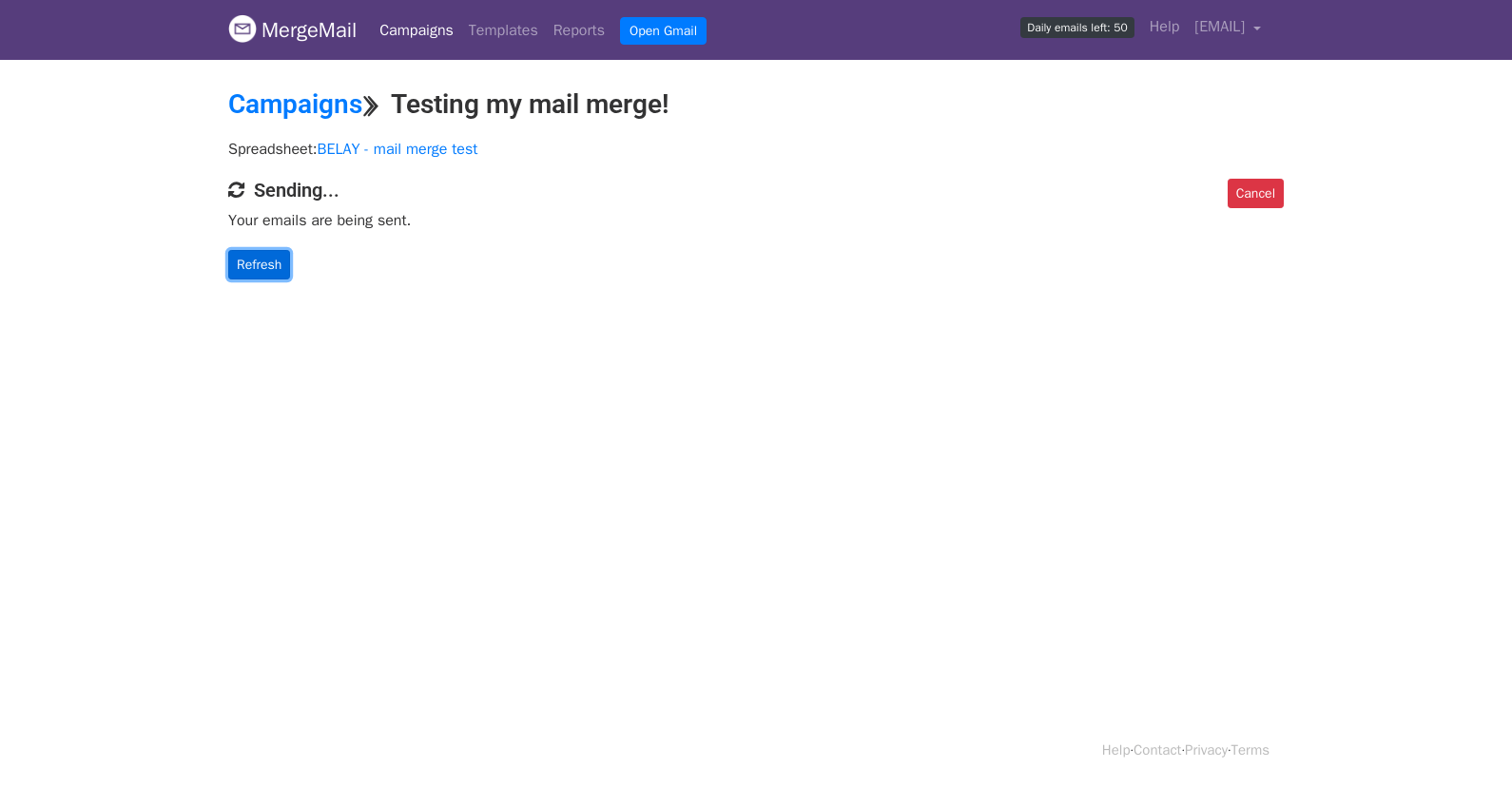 click on "Refresh" at bounding box center [259, 264] 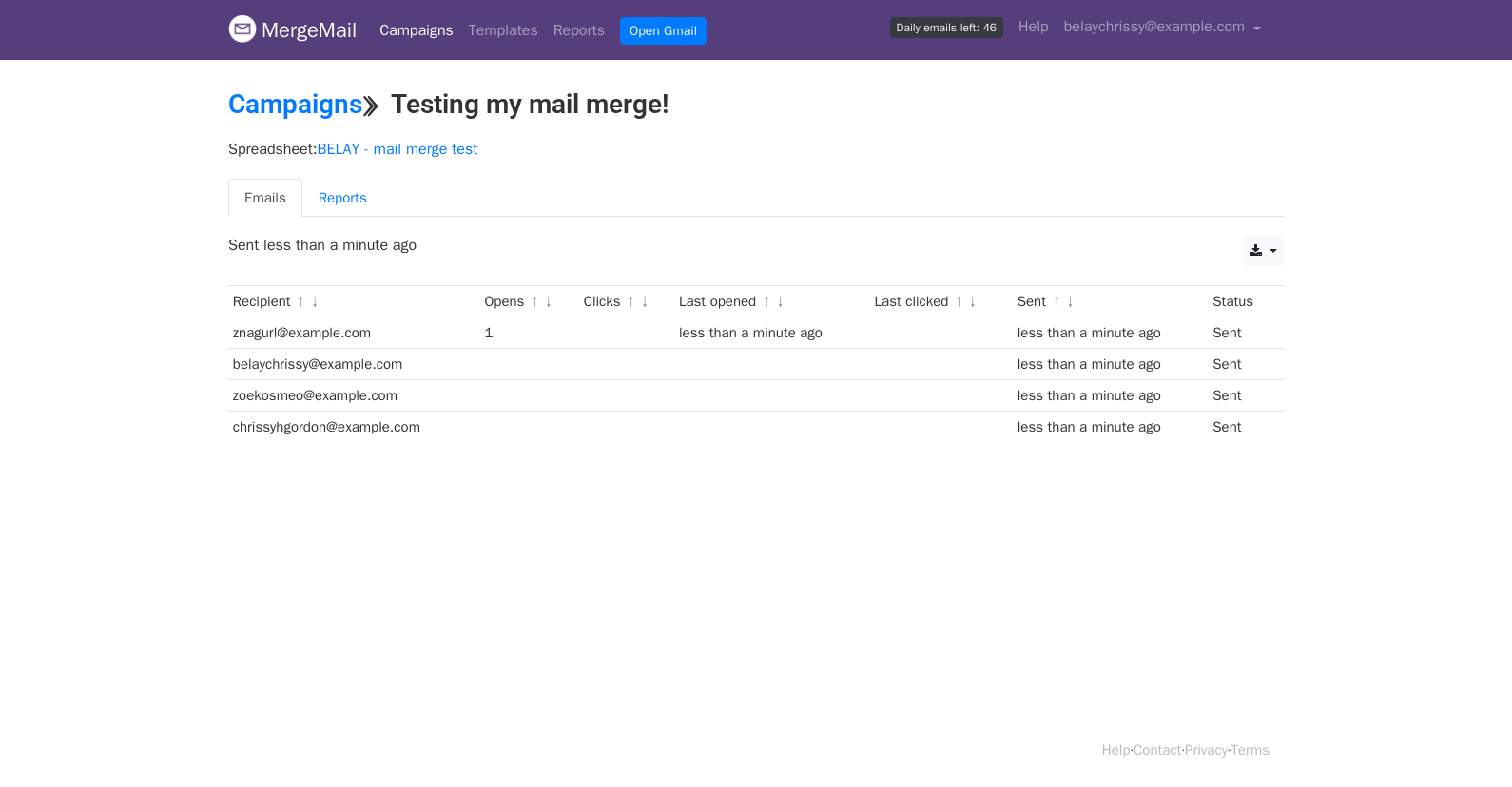 scroll, scrollTop: 0, scrollLeft: 0, axis: both 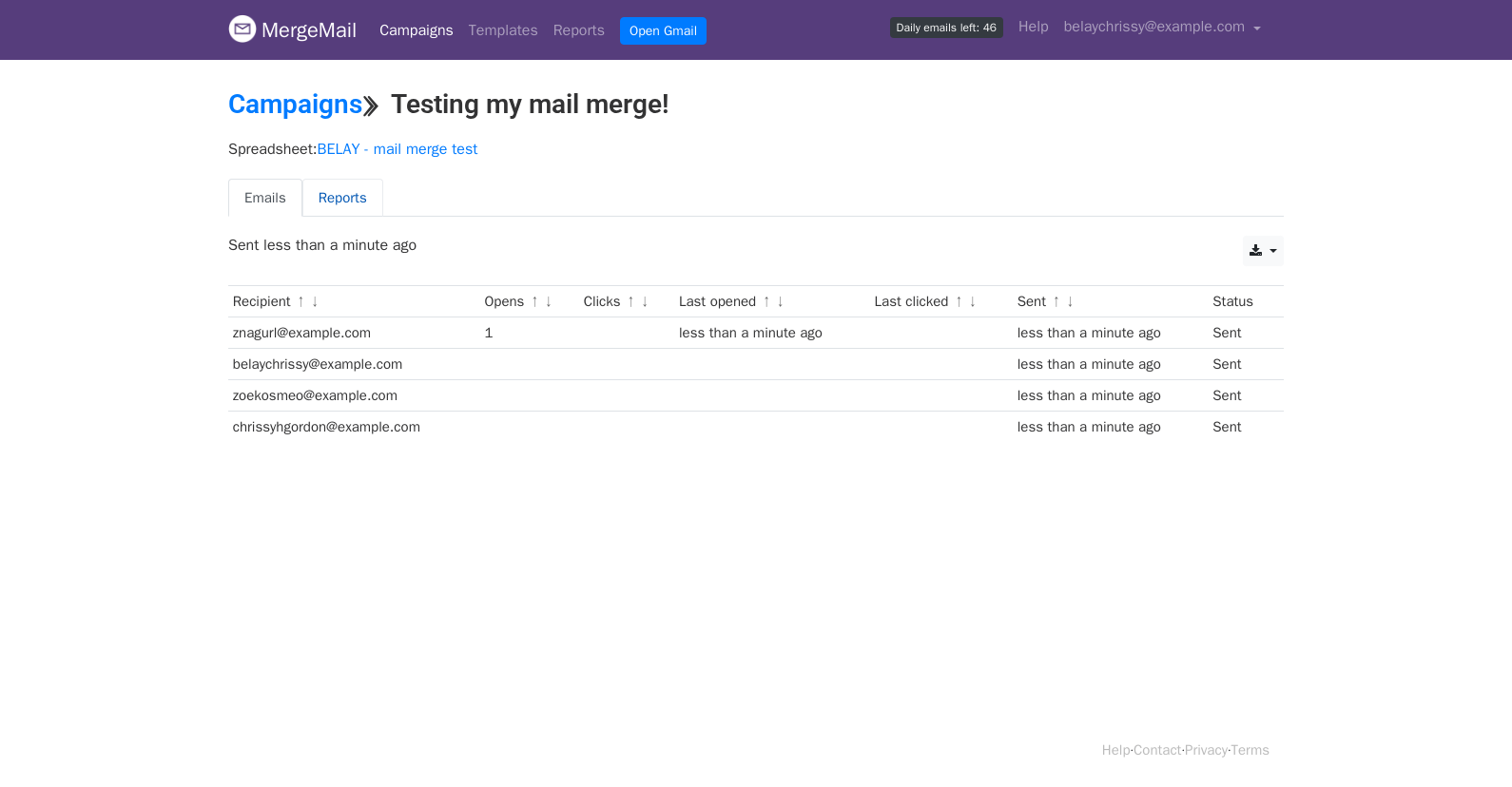 click on "Reports" at bounding box center [342, 198] 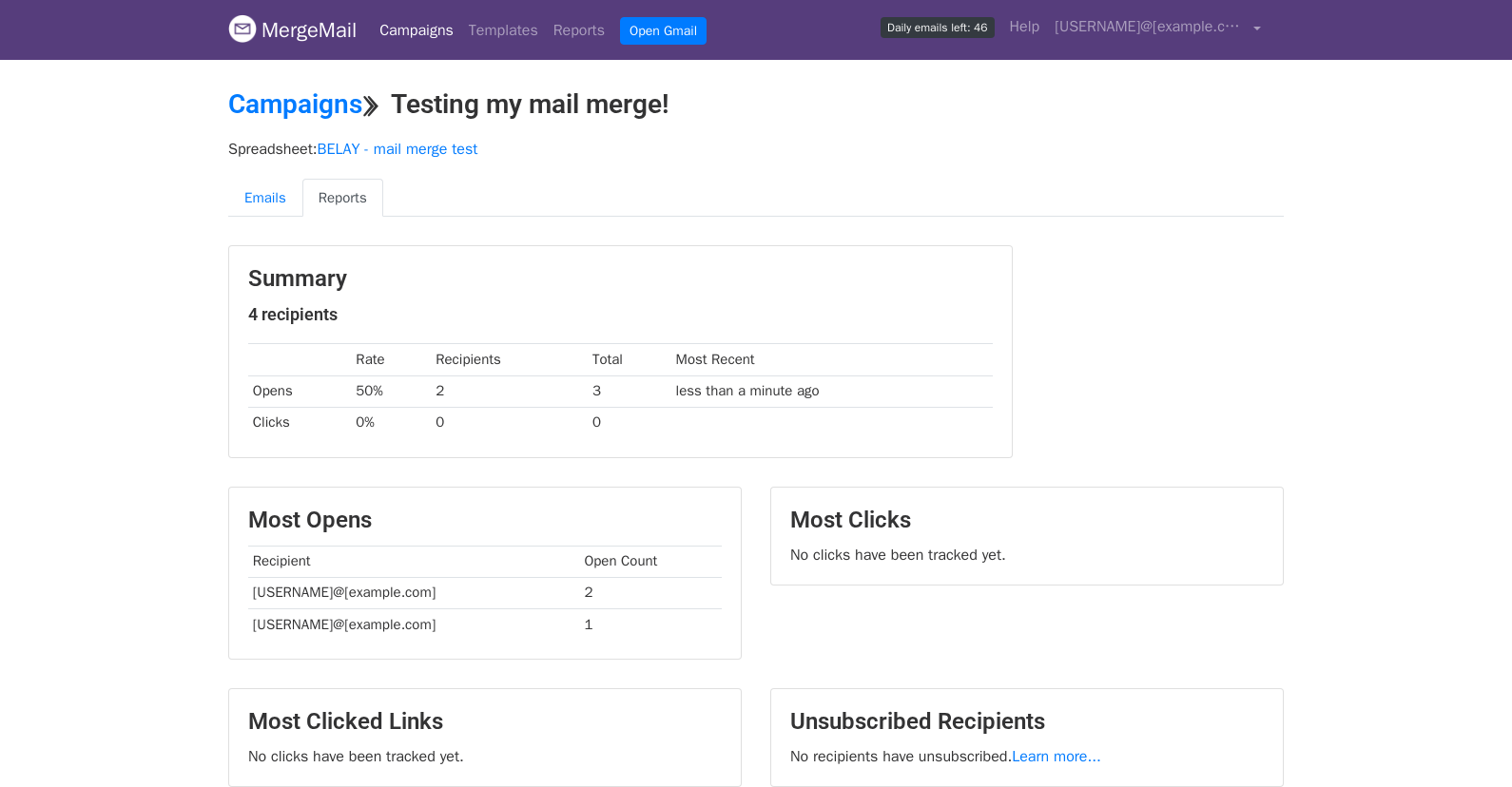 scroll, scrollTop: 0, scrollLeft: 0, axis: both 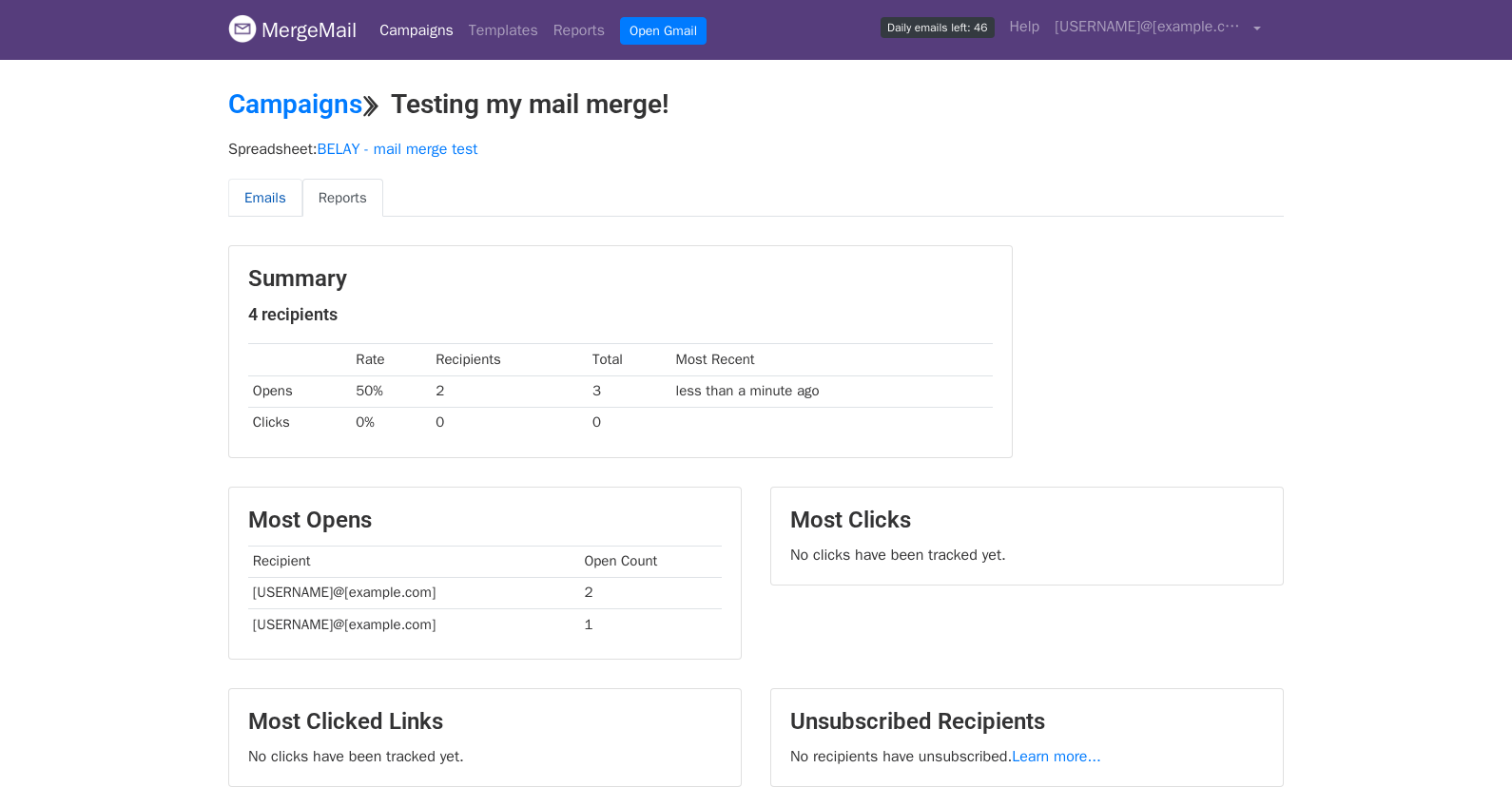 click on "Emails" at bounding box center (265, 198) 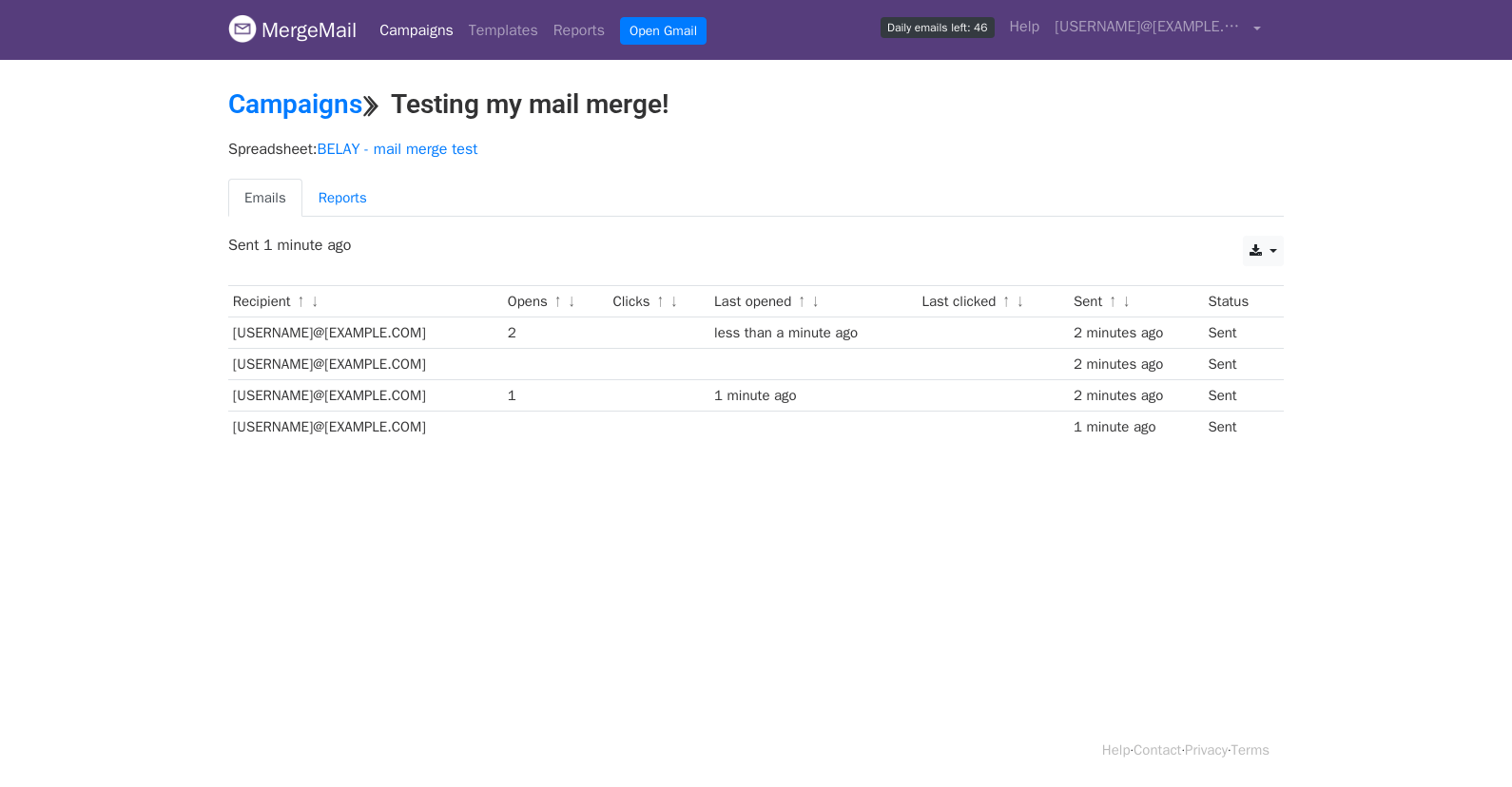 scroll, scrollTop: 0, scrollLeft: 0, axis: both 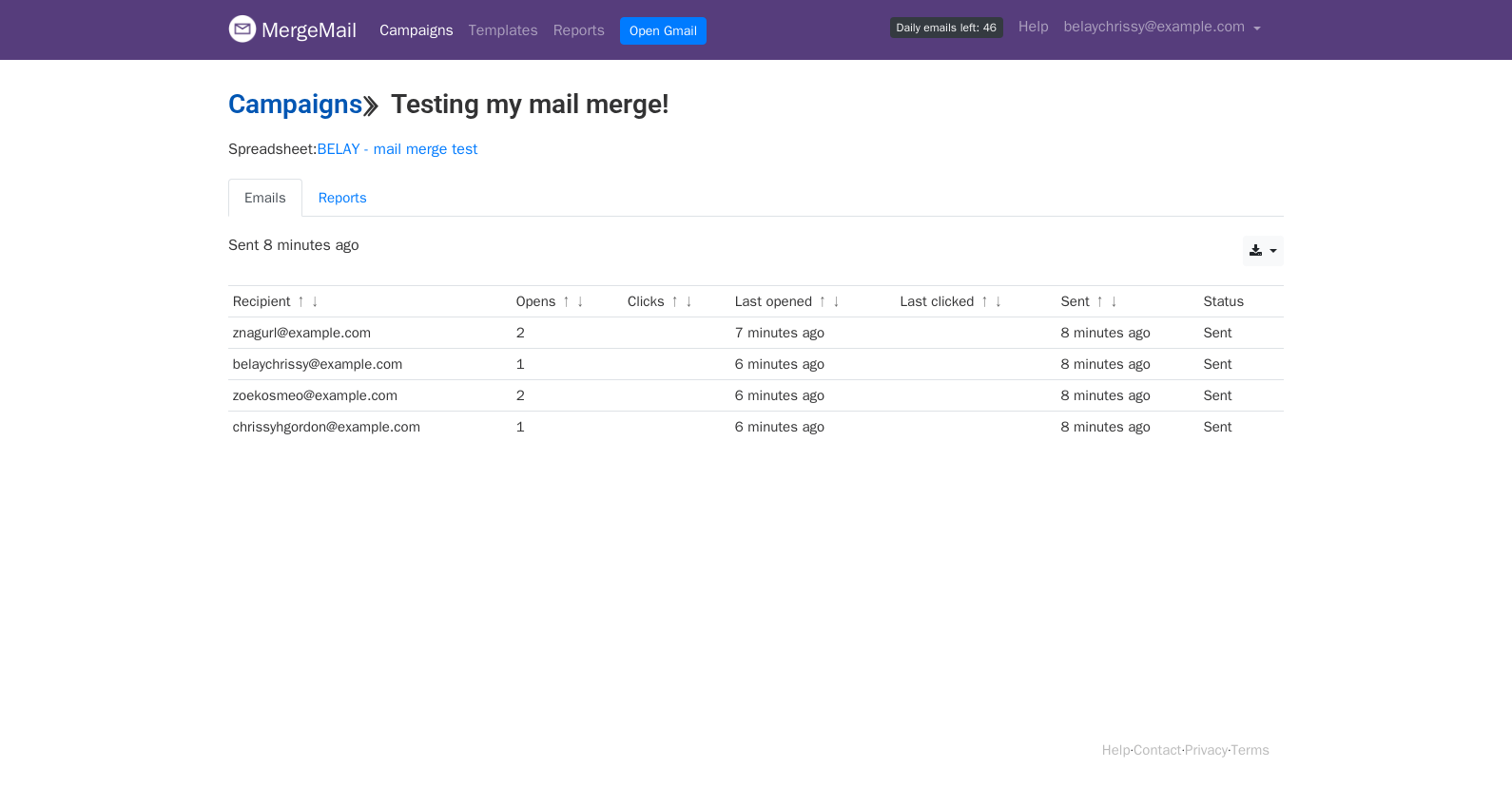 click on "Campaigns" at bounding box center (295, 104) 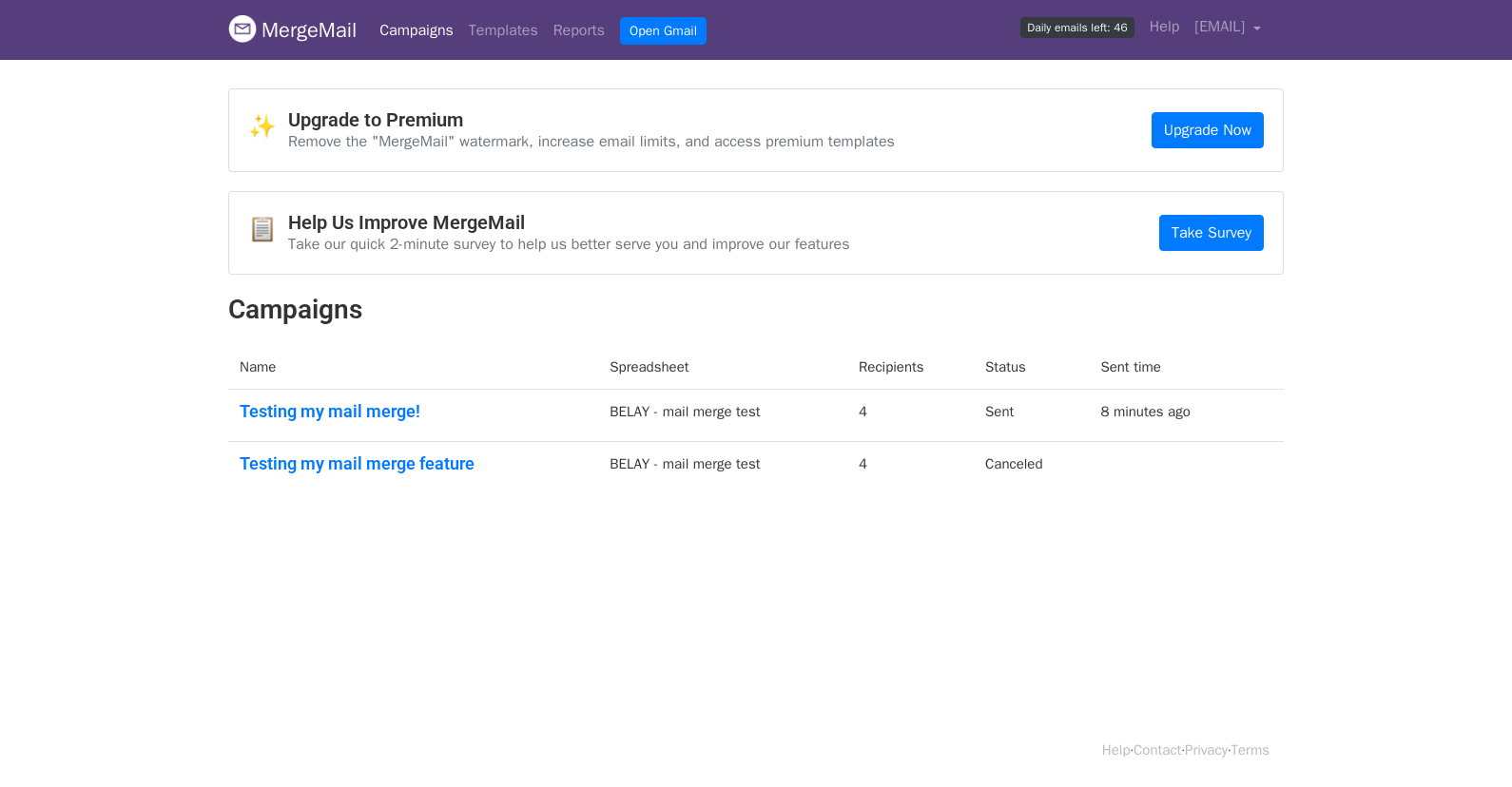 scroll, scrollTop: 0, scrollLeft: 0, axis: both 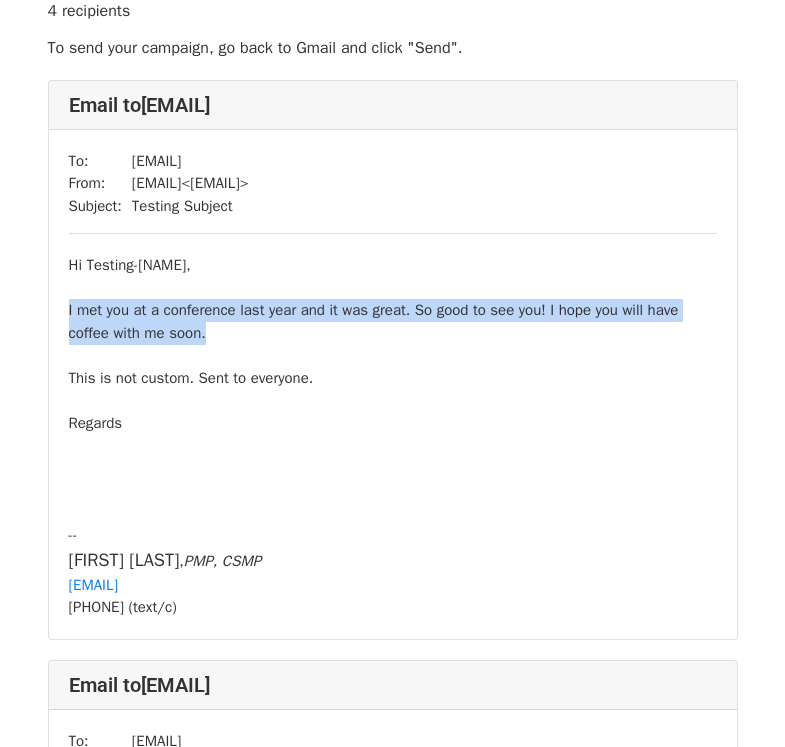 drag, startPoint x: 251, startPoint y: 332, endPoint x: 30, endPoint y: 315, distance: 221.65288 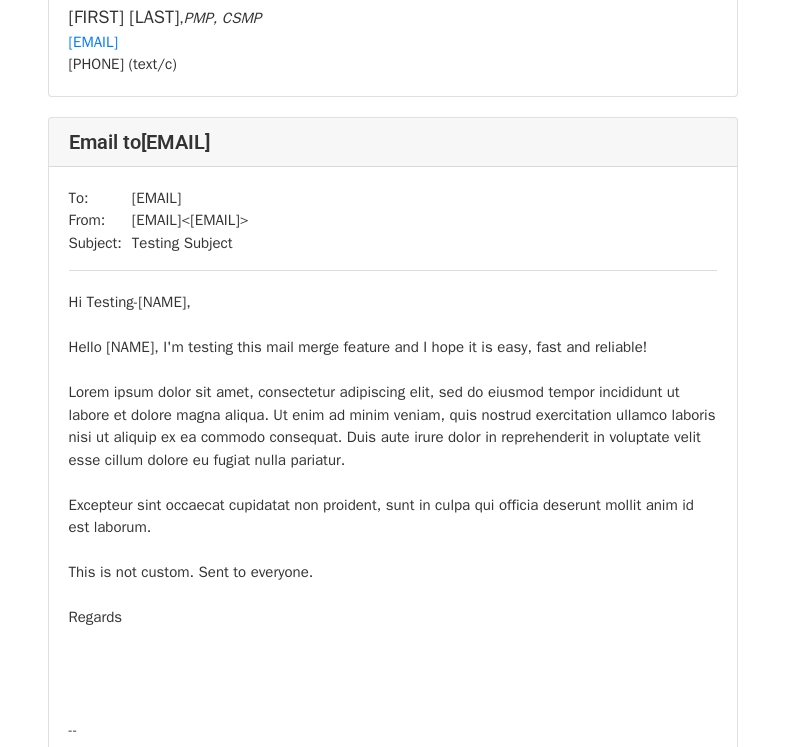 scroll, scrollTop: 608, scrollLeft: 0, axis: vertical 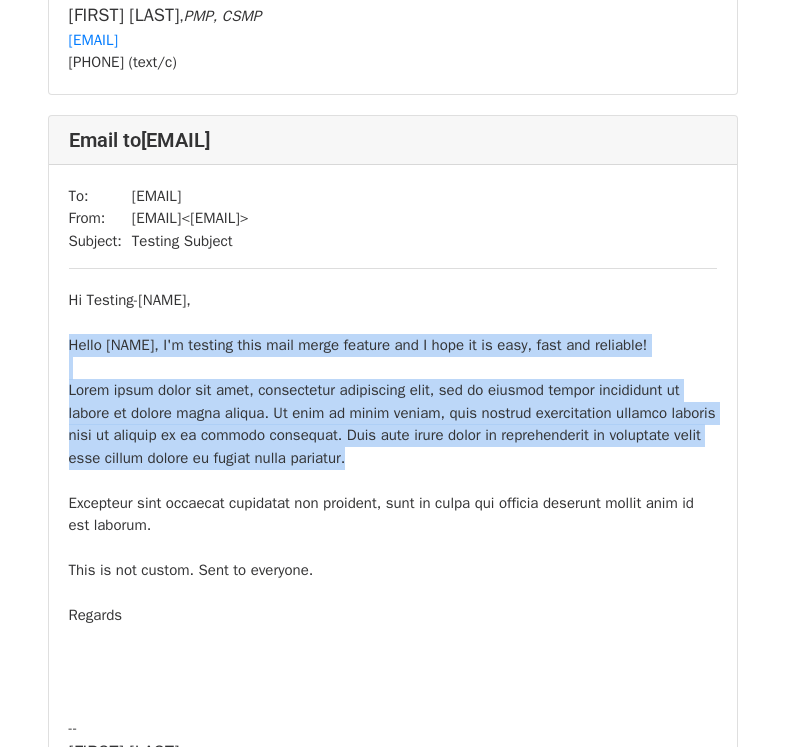 drag, startPoint x: 463, startPoint y: 467, endPoint x: 57, endPoint y: 345, distance: 423.93396 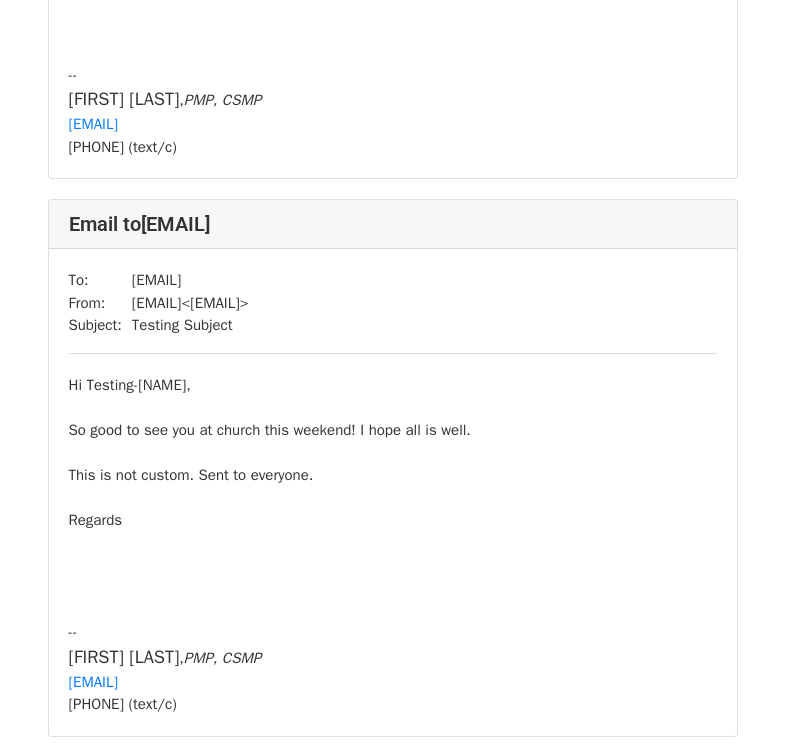 scroll, scrollTop: 1275, scrollLeft: 0, axis: vertical 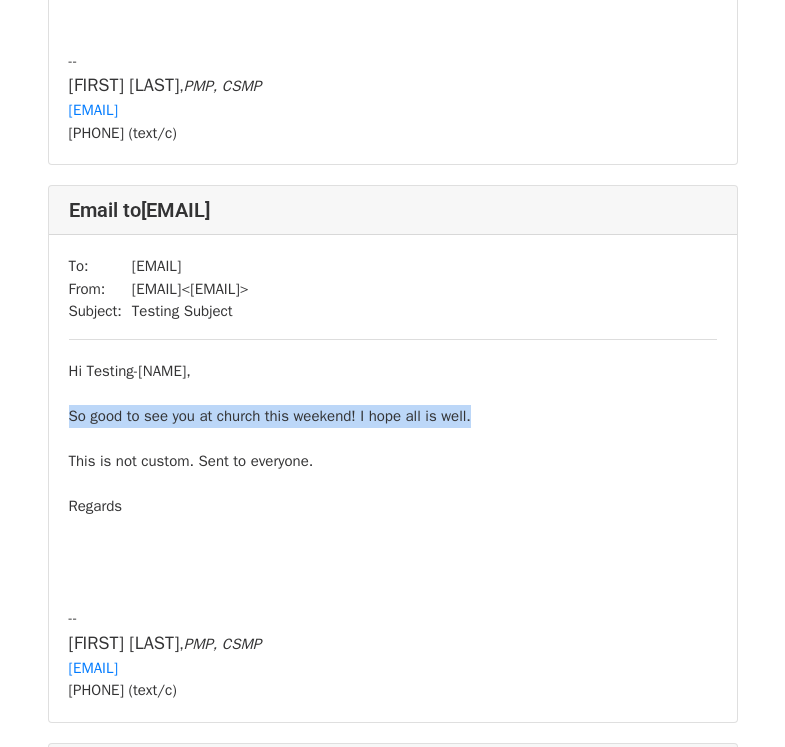 drag, startPoint x: 492, startPoint y: 410, endPoint x: 57, endPoint y: 408, distance: 435.0046 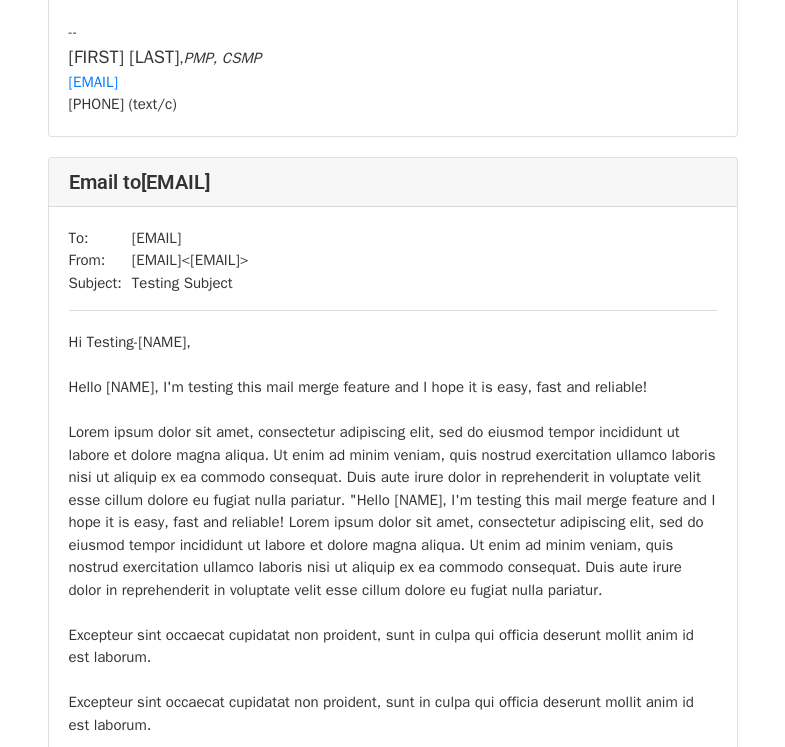 scroll, scrollTop: 1864, scrollLeft: 0, axis: vertical 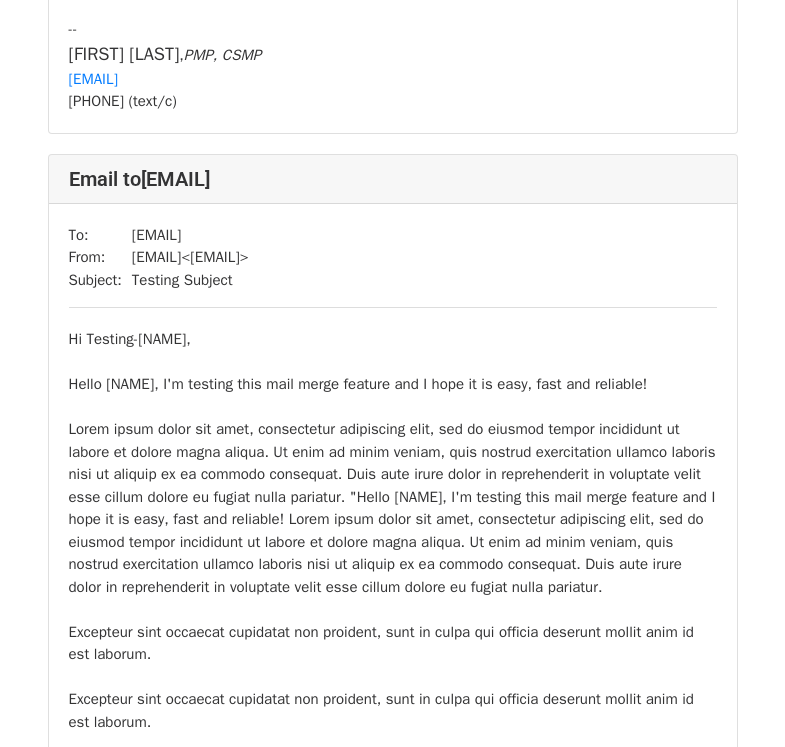 drag, startPoint x: 183, startPoint y: 615, endPoint x: 57, endPoint y: 389, distance: 258.75085 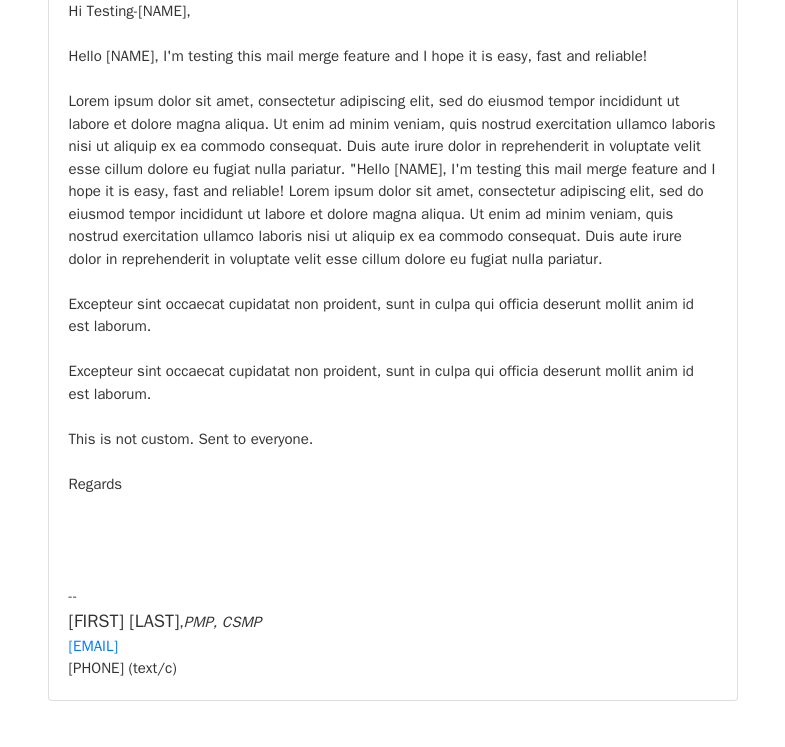scroll, scrollTop: 2226, scrollLeft: 0, axis: vertical 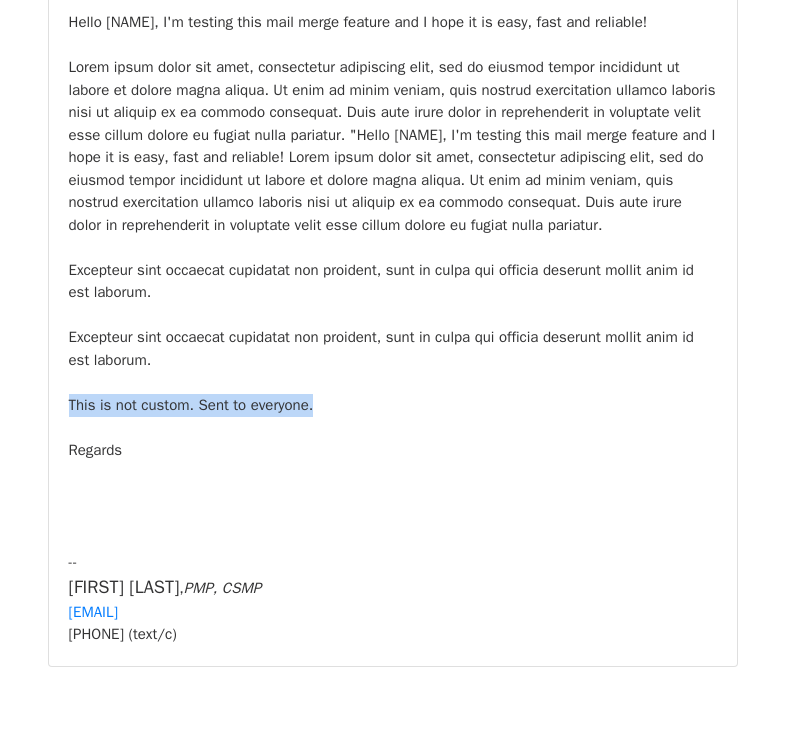drag, startPoint x: 344, startPoint y: 426, endPoint x: 47, endPoint y: 425, distance: 297.00168 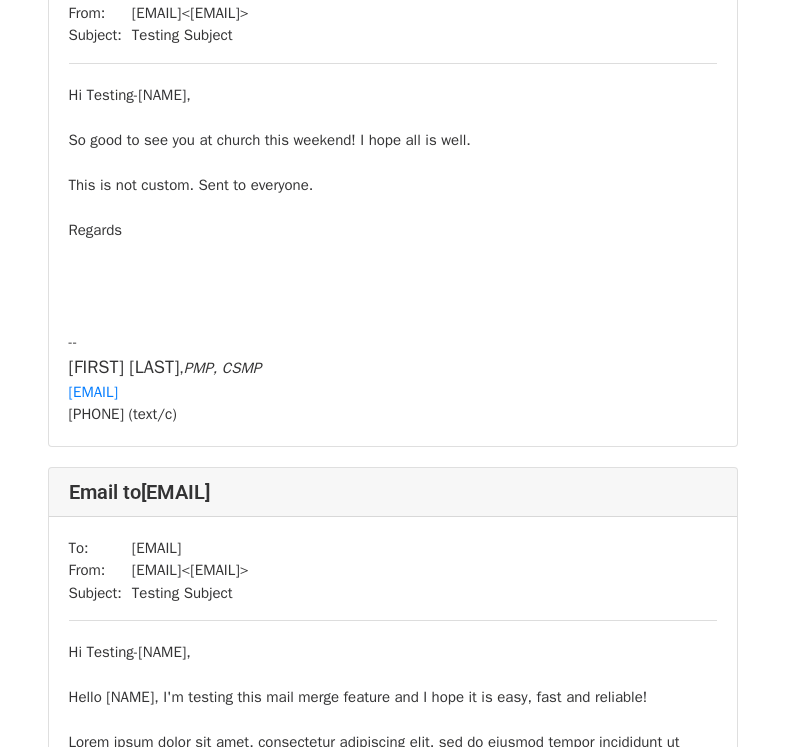 scroll, scrollTop: 1545, scrollLeft: 0, axis: vertical 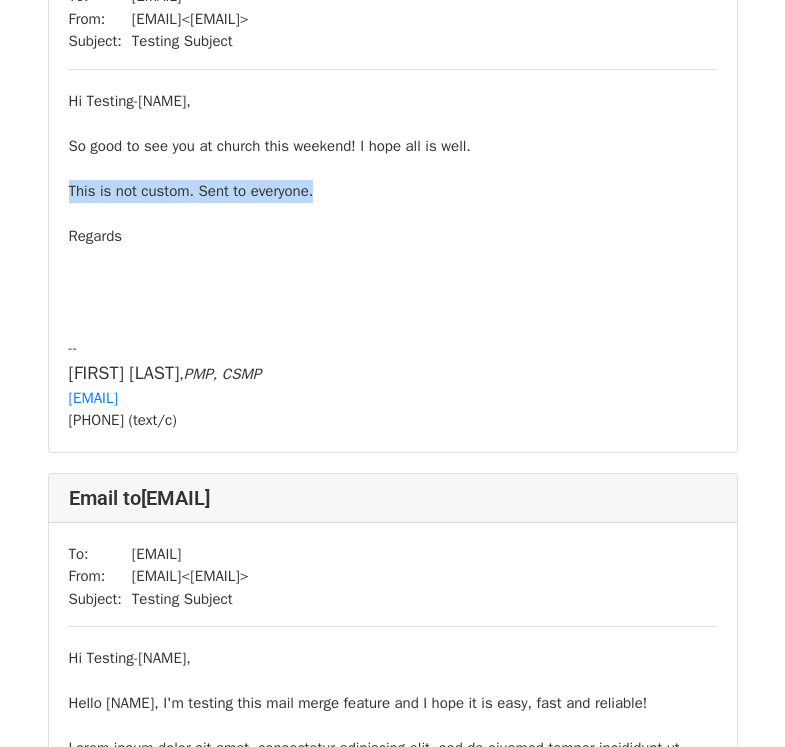 drag, startPoint x: 326, startPoint y: 193, endPoint x: 57, endPoint y: 193, distance: 269 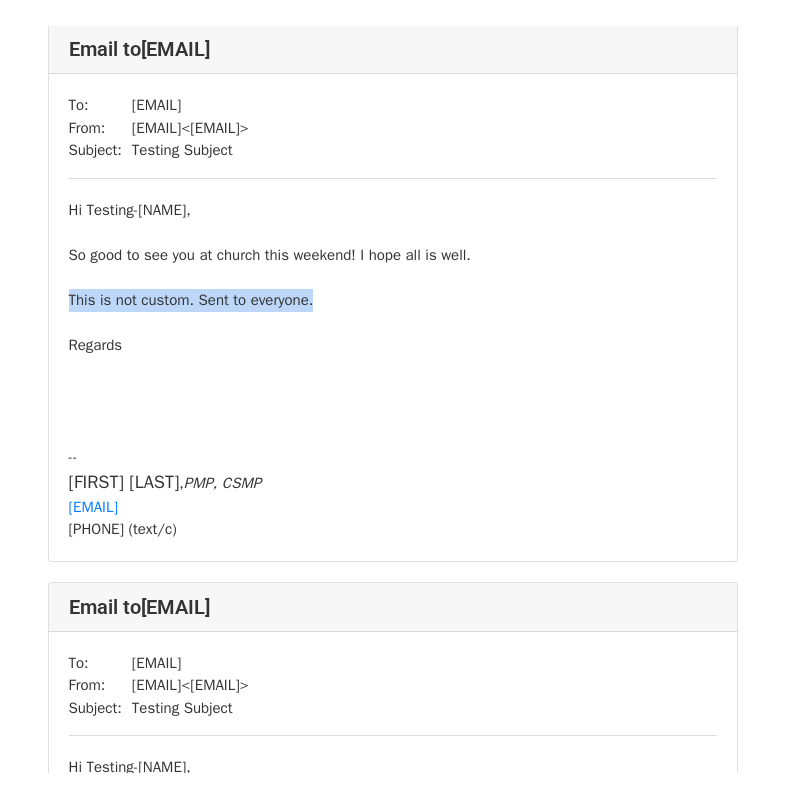 scroll, scrollTop: 1463, scrollLeft: 0, axis: vertical 